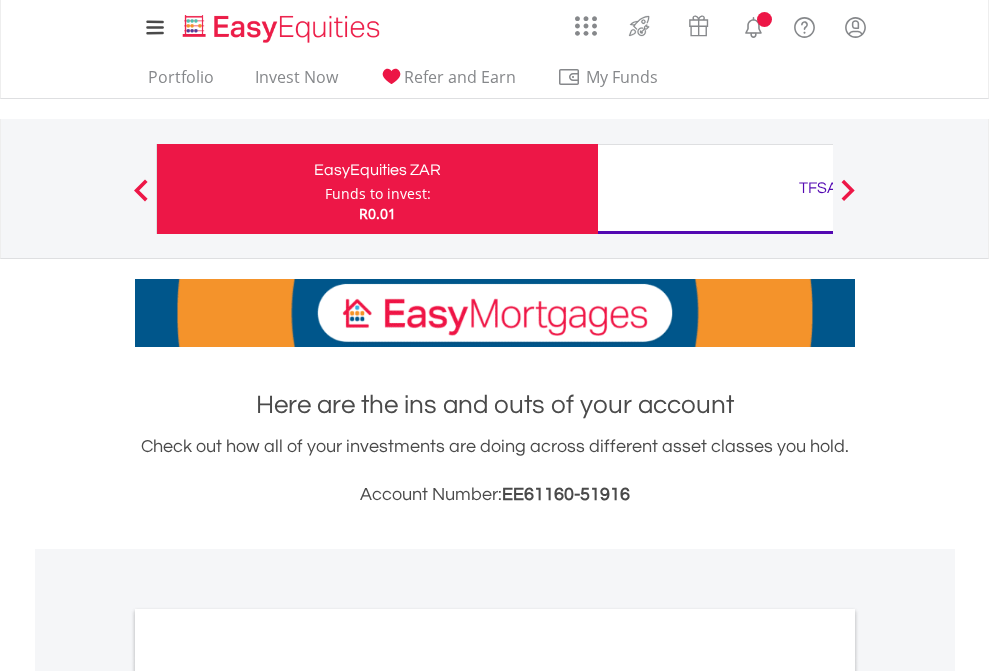 scroll, scrollTop: 0, scrollLeft: 0, axis: both 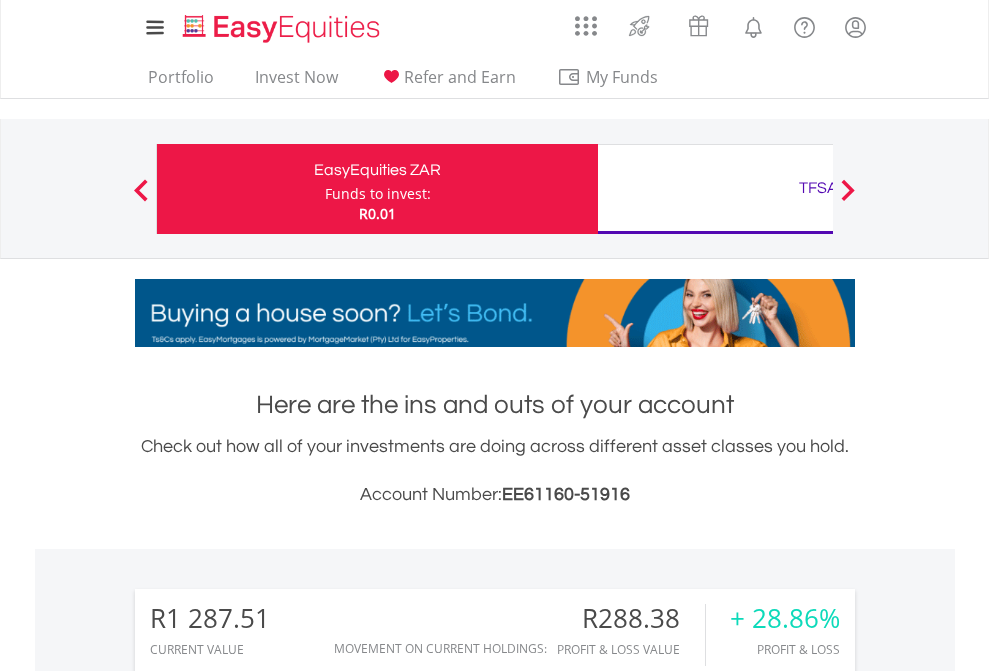 click on "Funds to invest:" at bounding box center [378, 194] 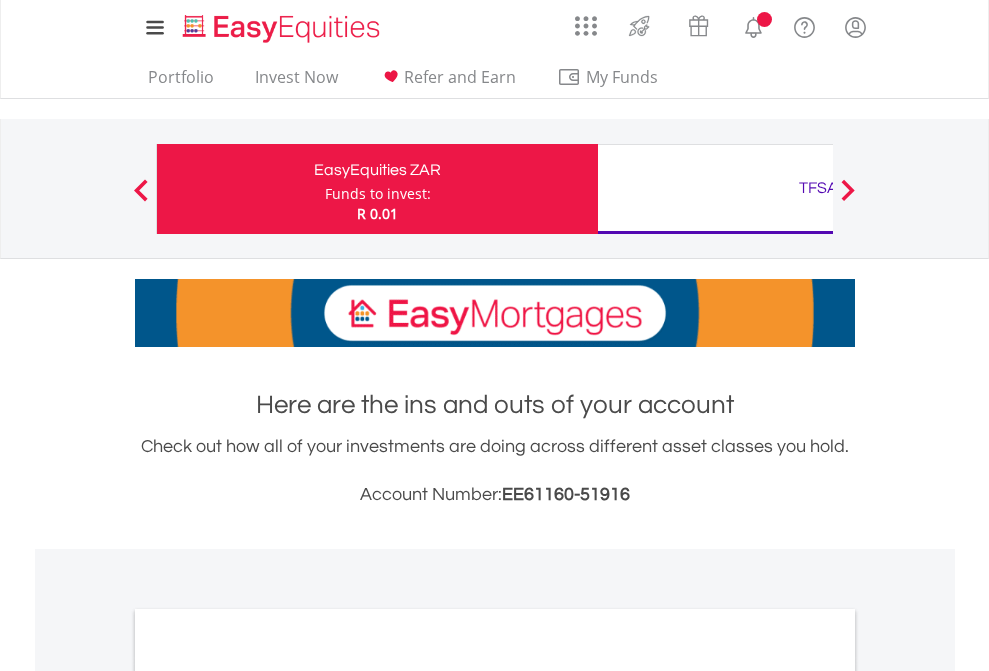 scroll, scrollTop: 0, scrollLeft: 0, axis: both 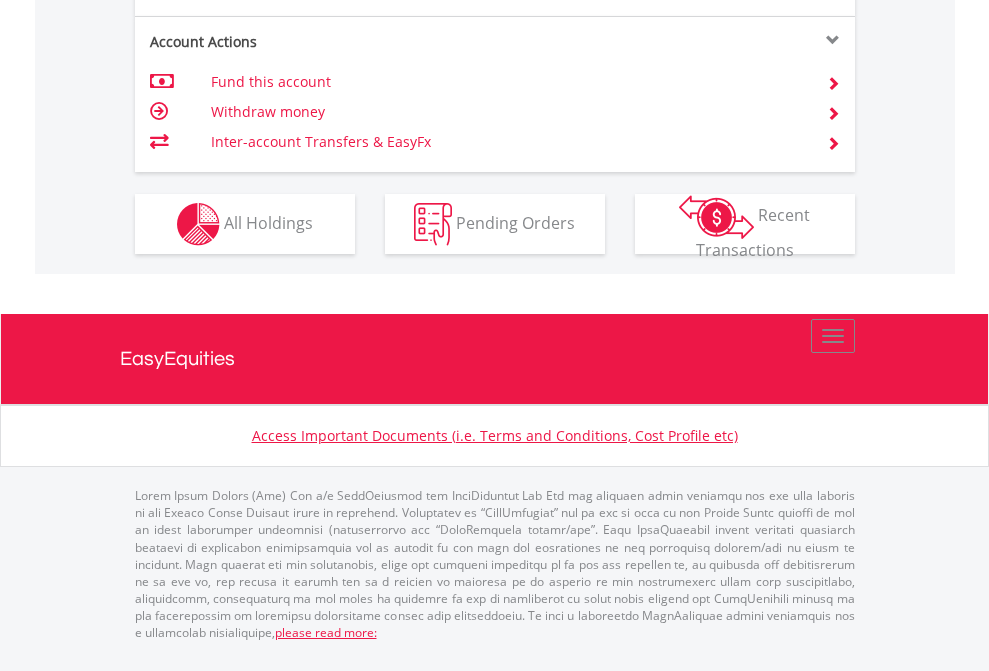 click on "Investment types" at bounding box center (706, -337) 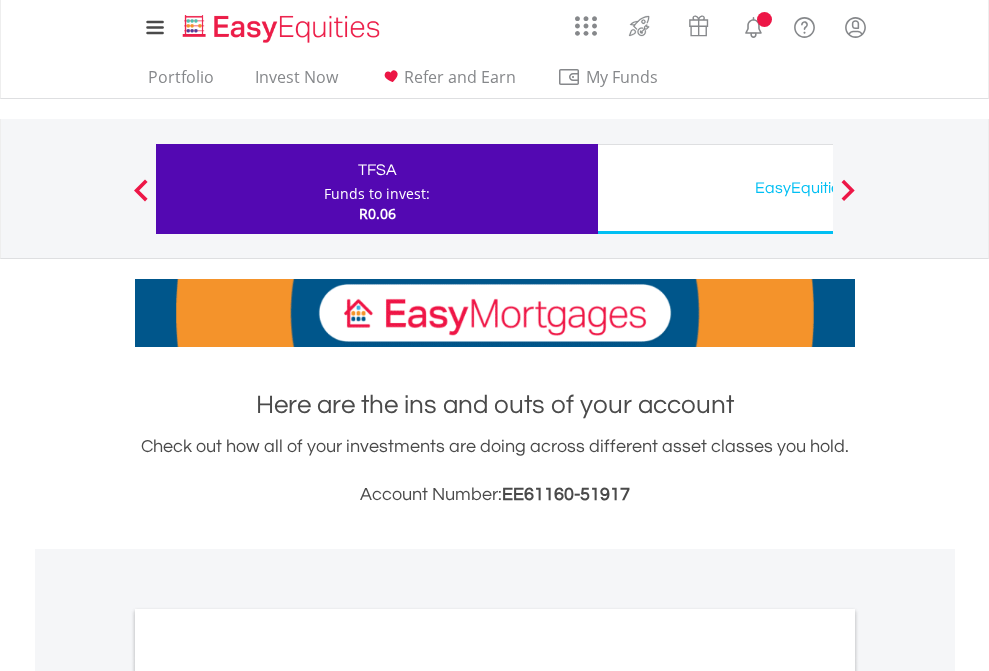 scroll, scrollTop: 0, scrollLeft: 0, axis: both 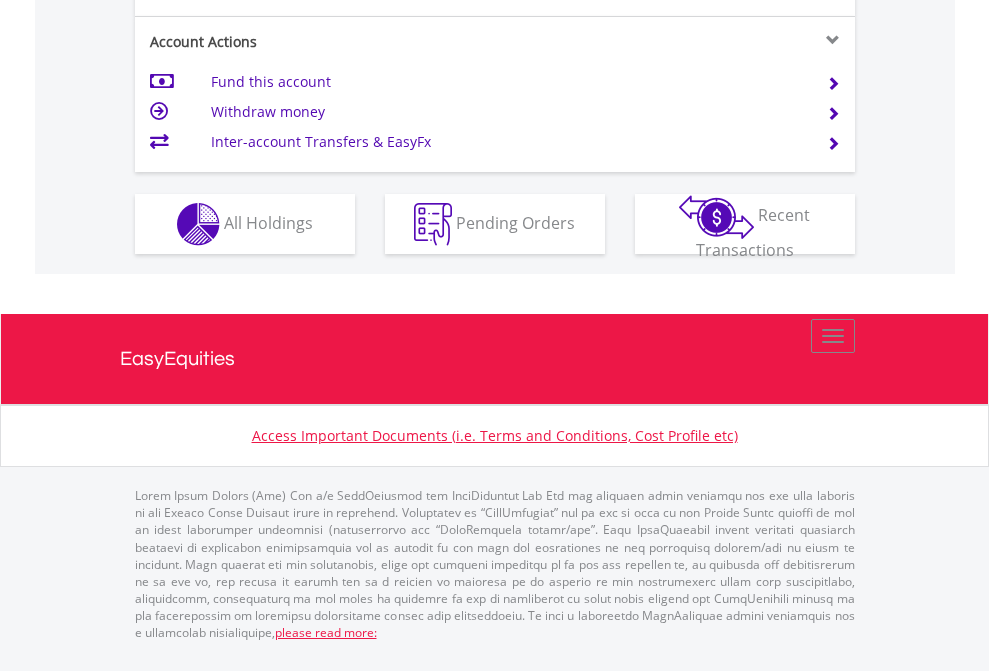 click on "Investment types" at bounding box center [706, -337] 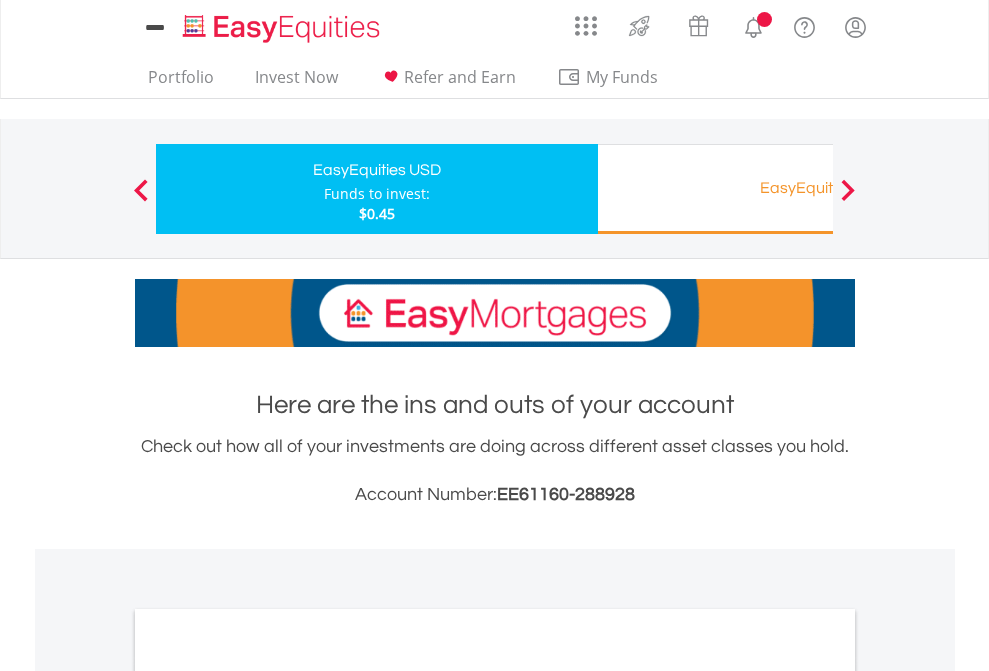 scroll, scrollTop: 0, scrollLeft: 0, axis: both 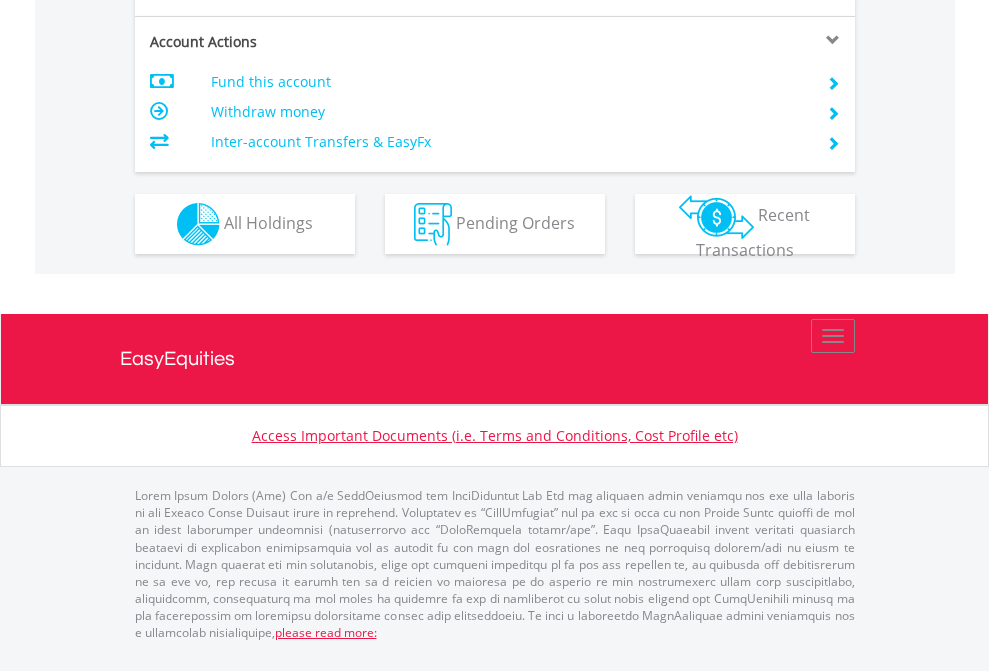 click on "Investment types" at bounding box center (706, -337) 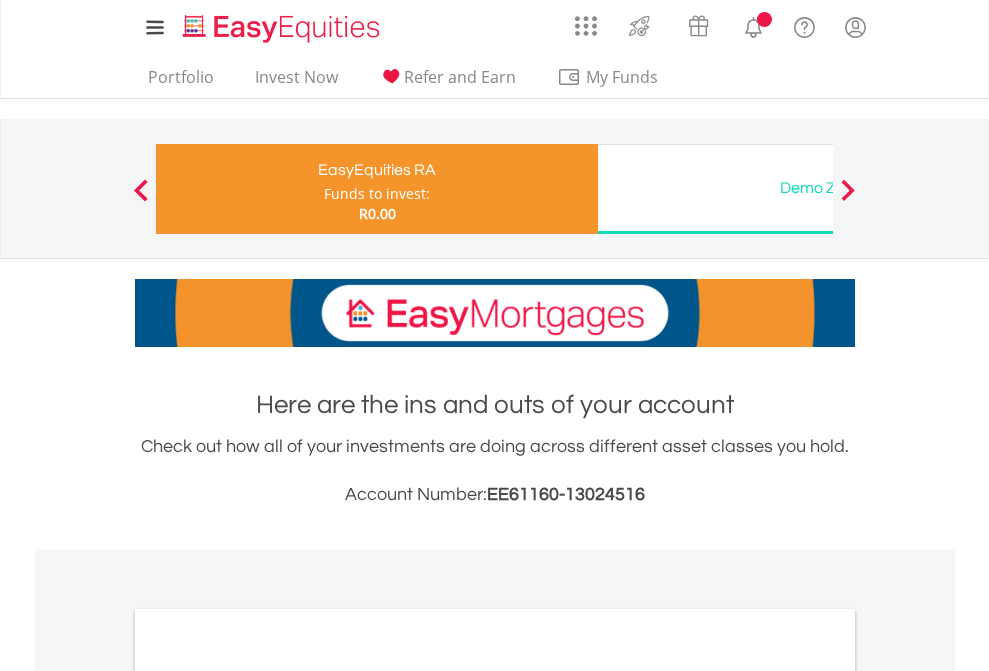 scroll, scrollTop: 0, scrollLeft: 0, axis: both 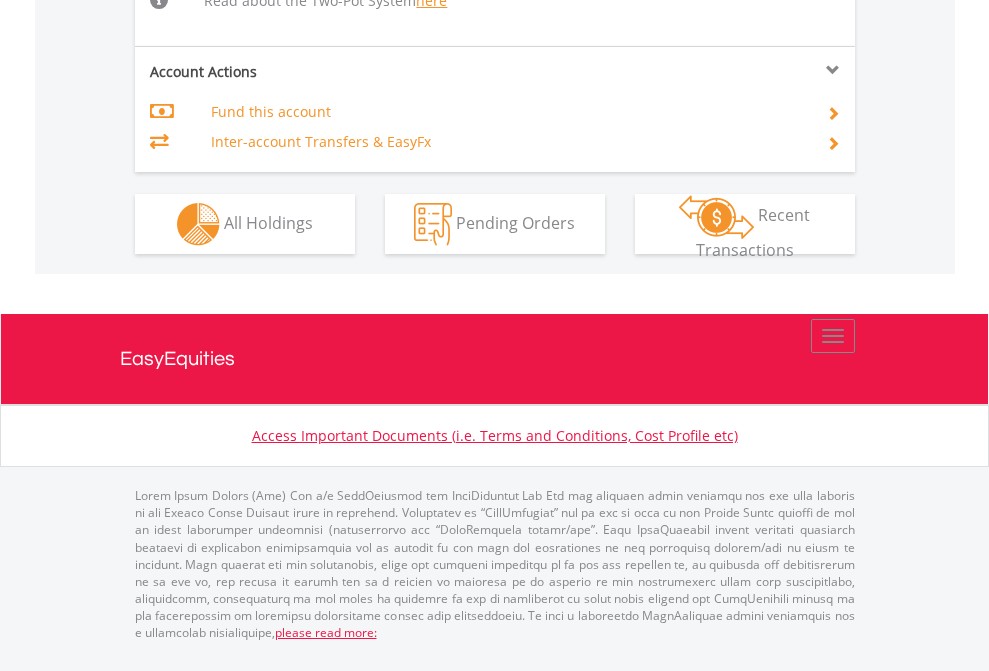click on "Investment types" at bounding box center [706, -498] 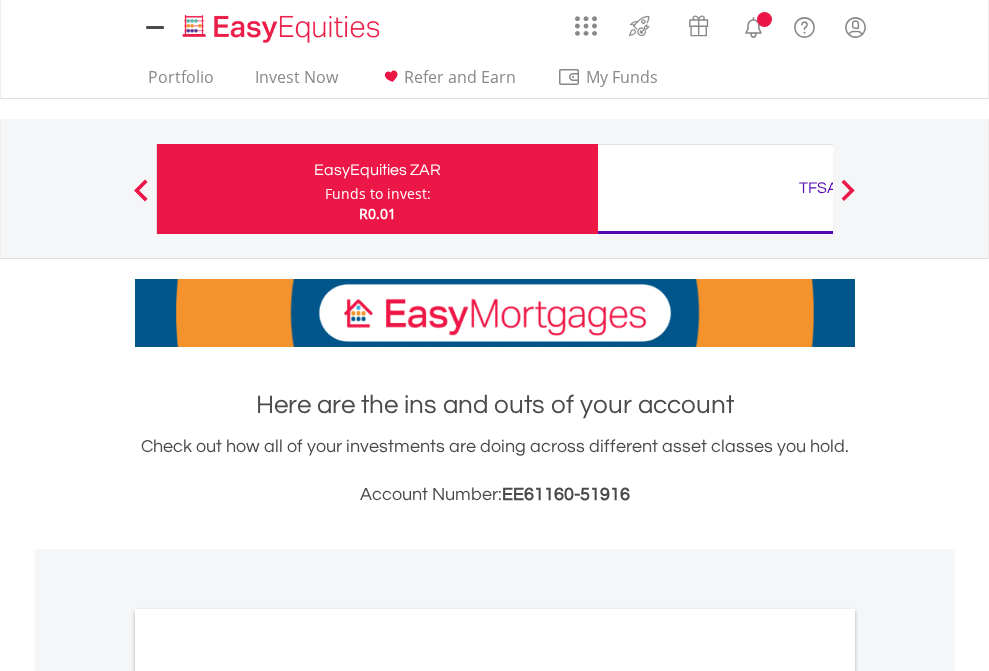 scroll, scrollTop: 0, scrollLeft: 0, axis: both 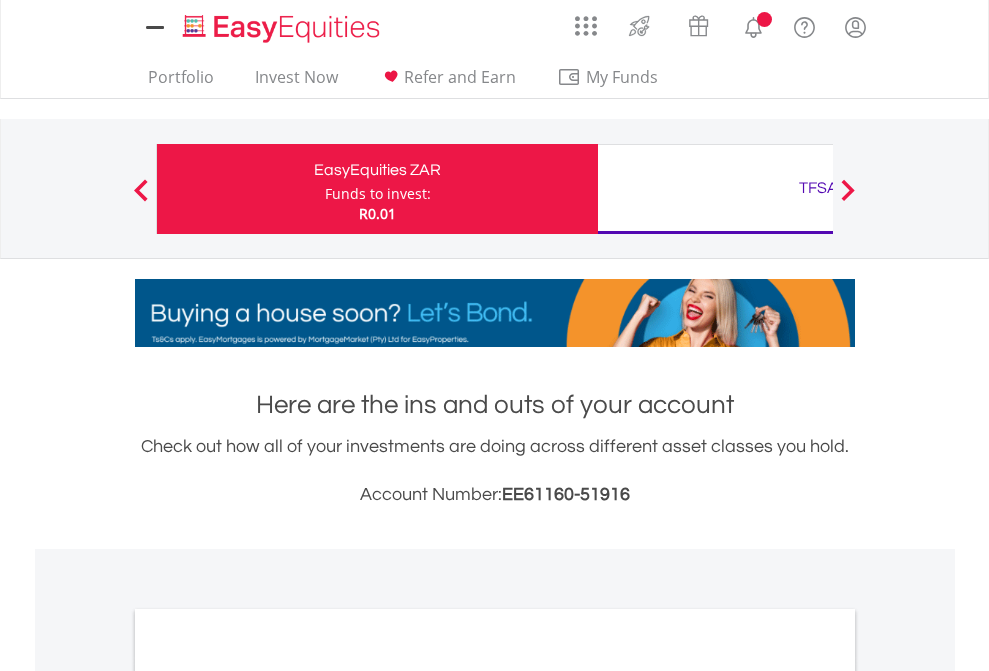 click on "All Holdings" at bounding box center (268, 1096) 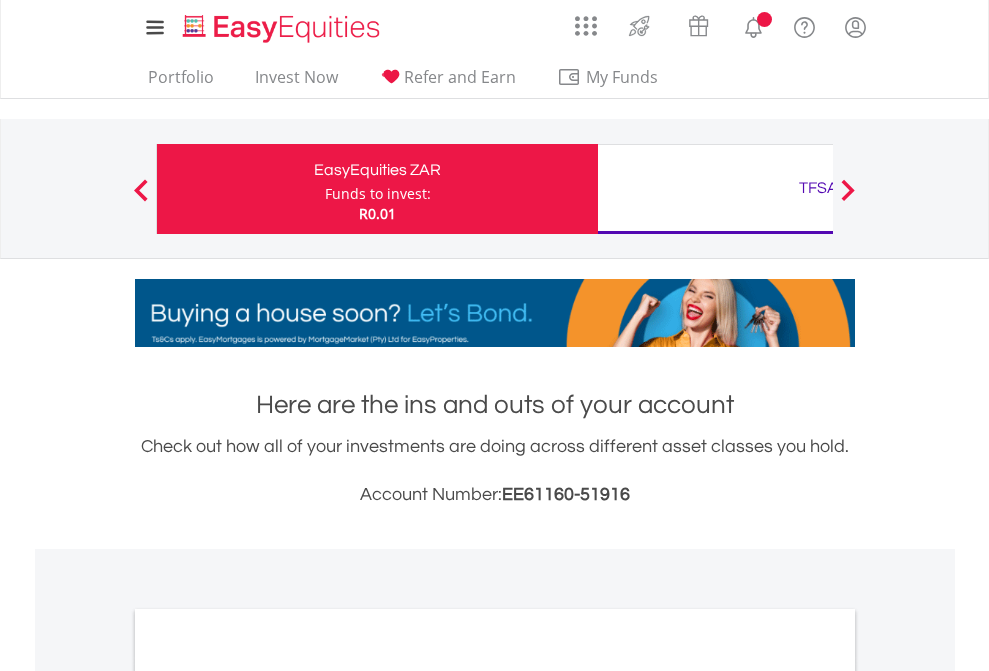 scroll, scrollTop: 1202, scrollLeft: 0, axis: vertical 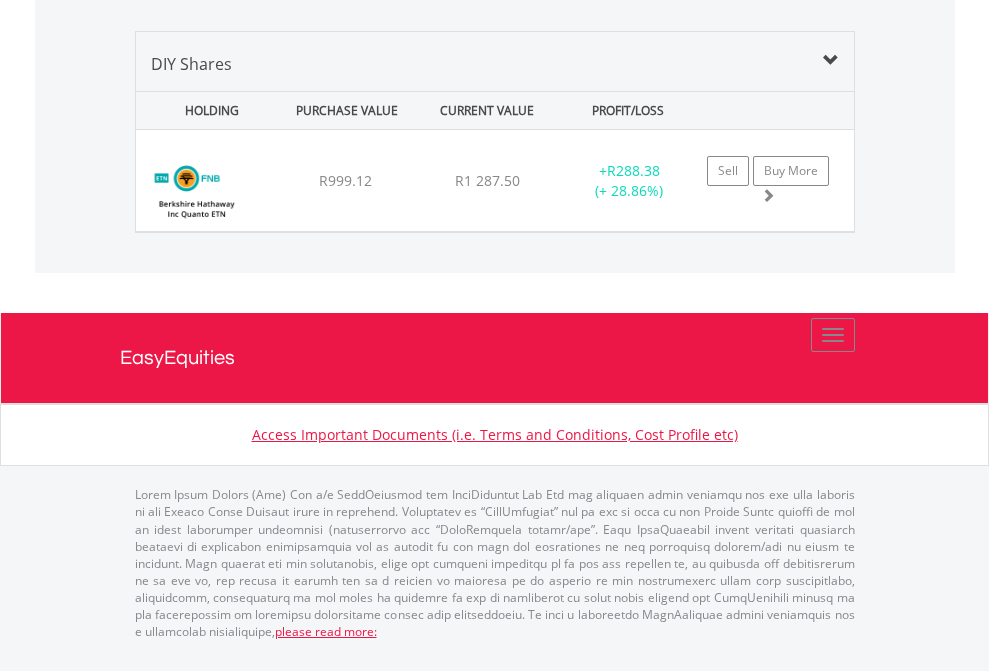 click on "TFSA" at bounding box center (818, -1339) 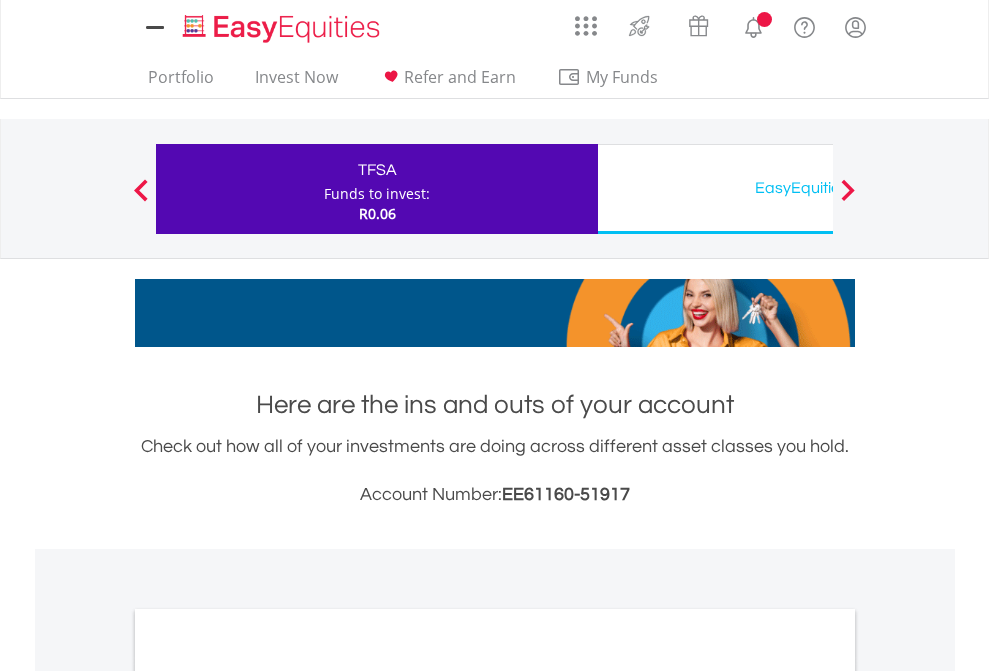 click on "All Holdings" at bounding box center [268, 1096] 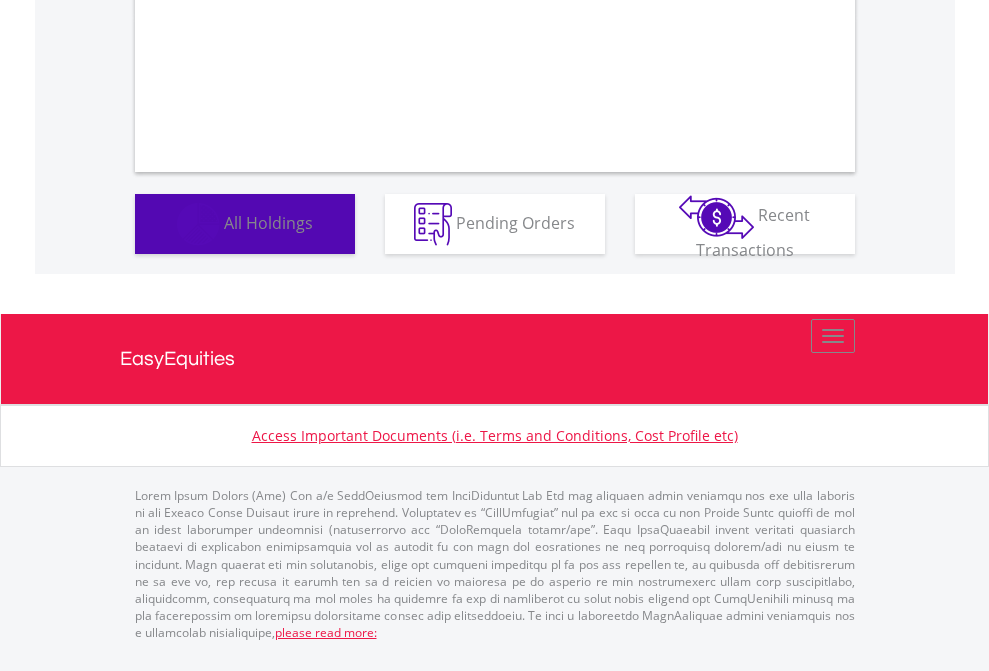 scroll, scrollTop: 1202, scrollLeft: 0, axis: vertical 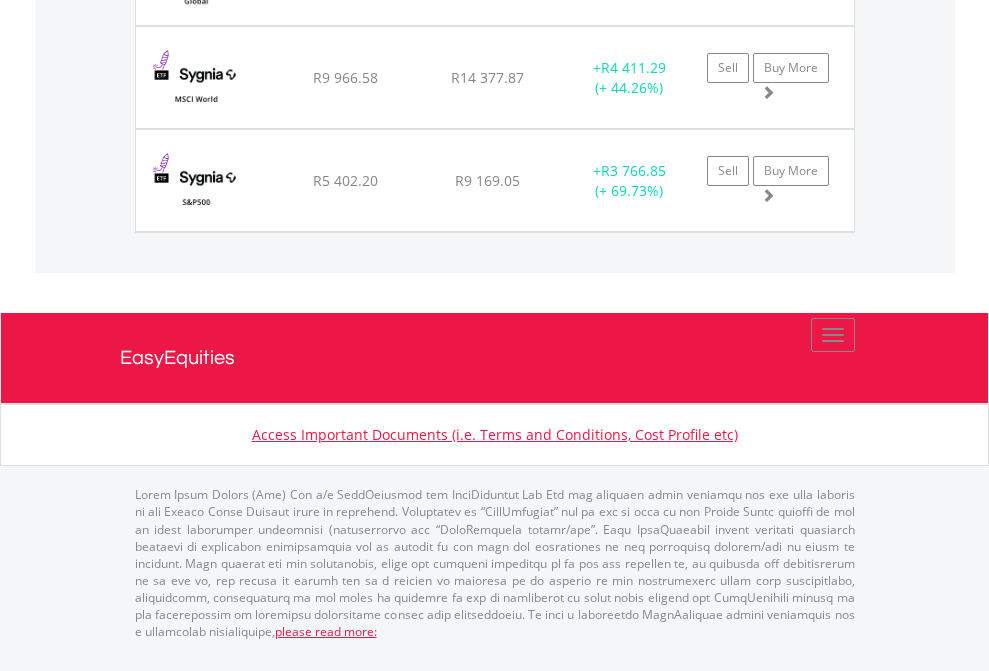 click on "EasyEquities USD" at bounding box center (818, -1648) 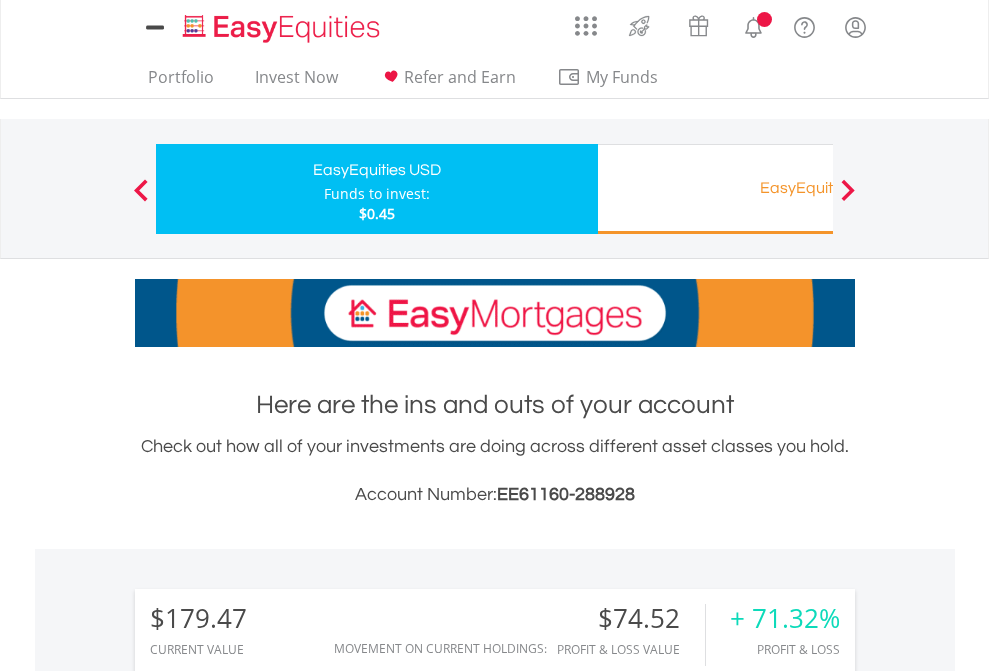 scroll, scrollTop: 0, scrollLeft: 0, axis: both 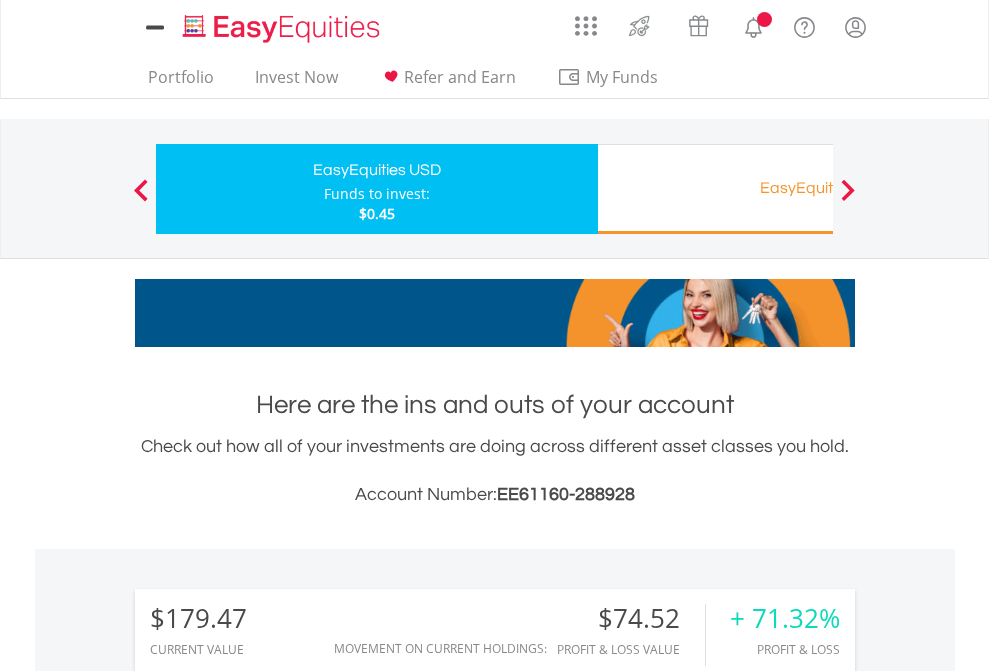 click on "All Holdings" at bounding box center (268, 1506) 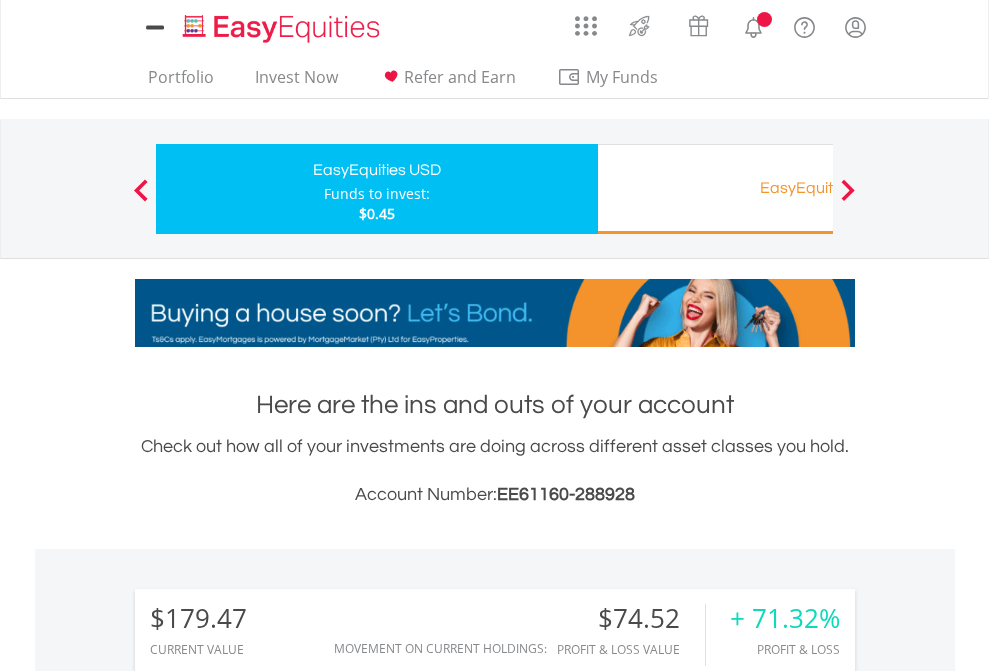 scroll, scrollTop: 999808, scrollLeft: 999687, axis: both 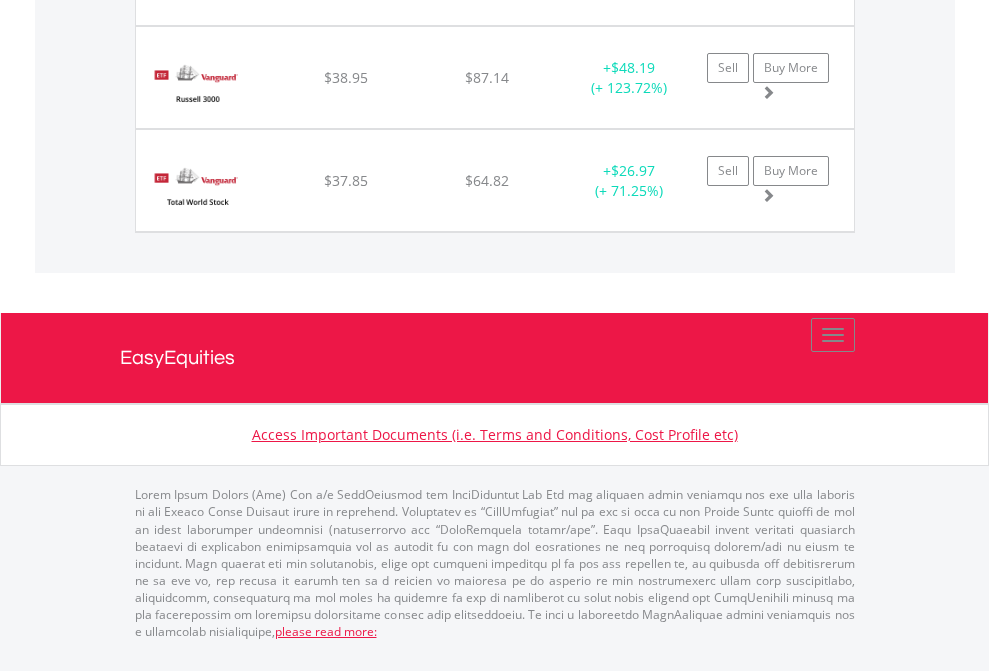 click on "EasyEquities RA" at bounding box center [818, -1585] 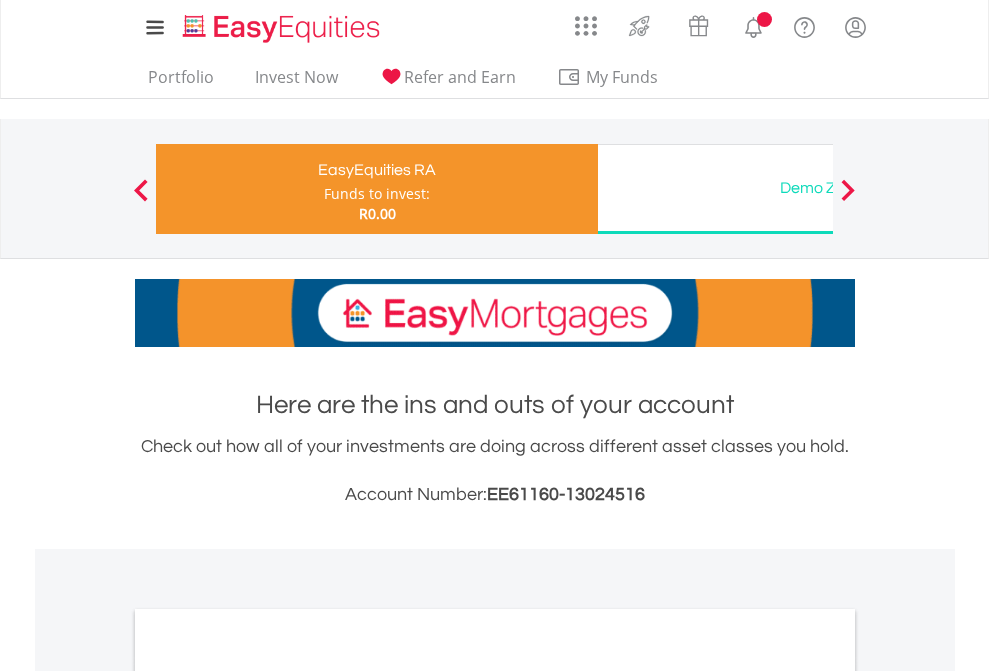 scroll, scrollTop: 1202, scrollLeft: 0, axis: vertical 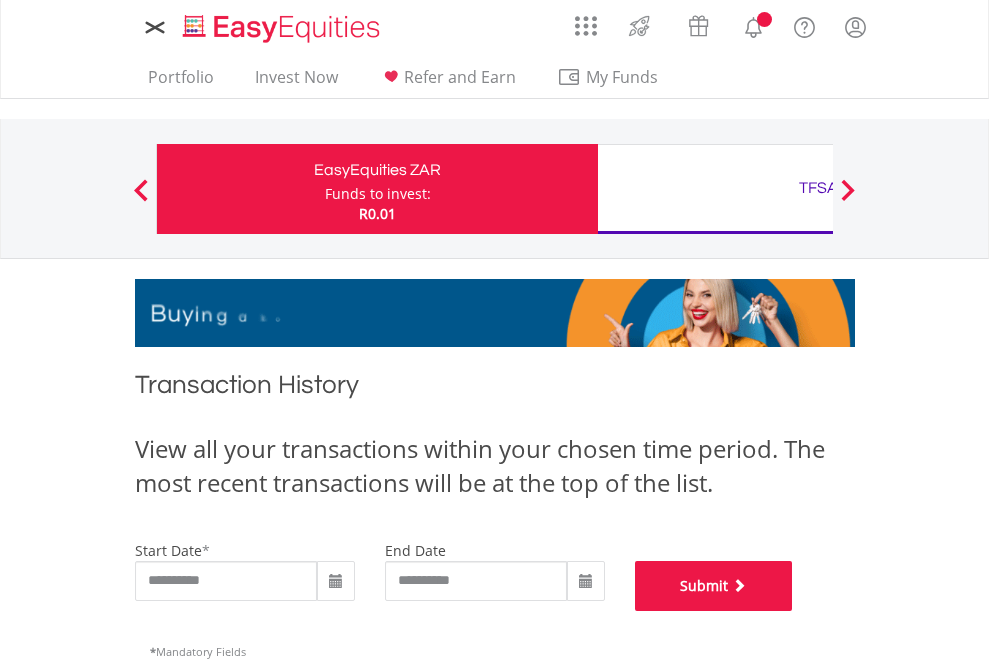 click on "Submit" at bounding box center (714, 586) 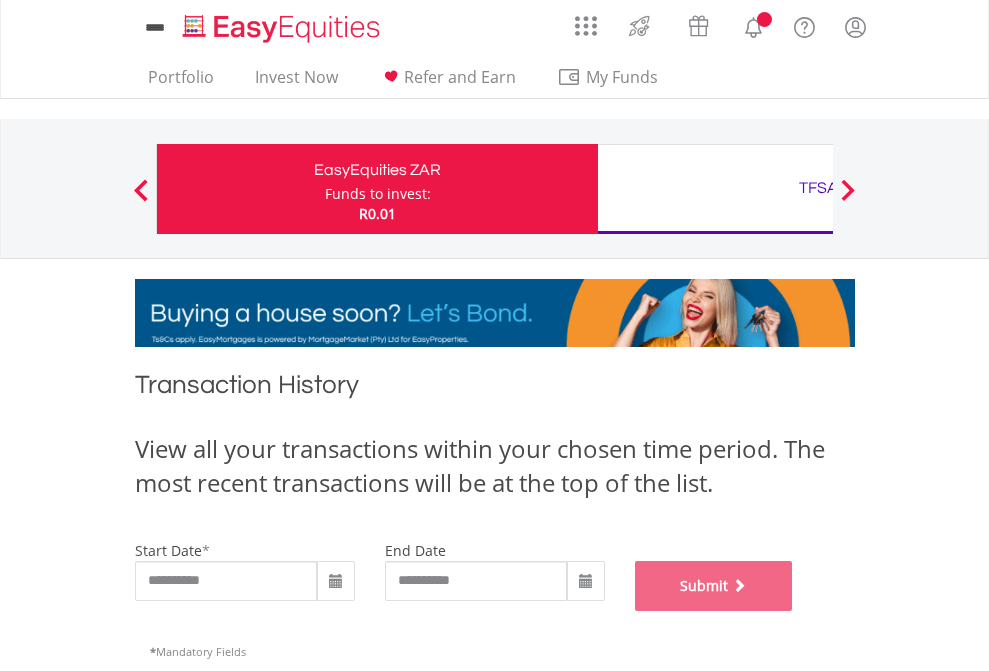 scroll, scrollTop: 811, scrollLeft: 0, axis: vertical 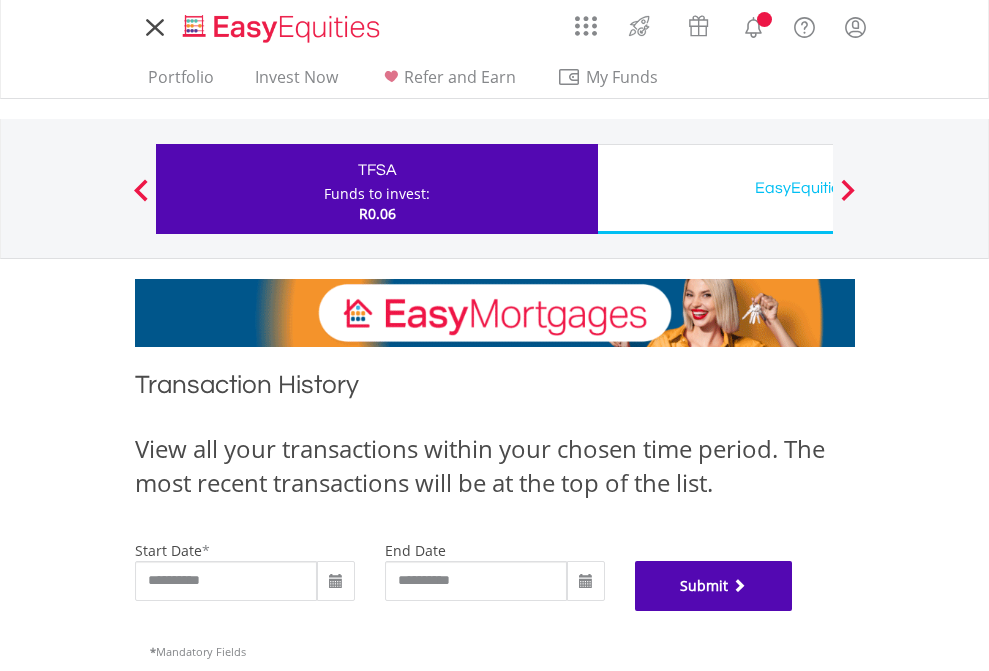 click on "Submit" at bounding box center [714, 586] 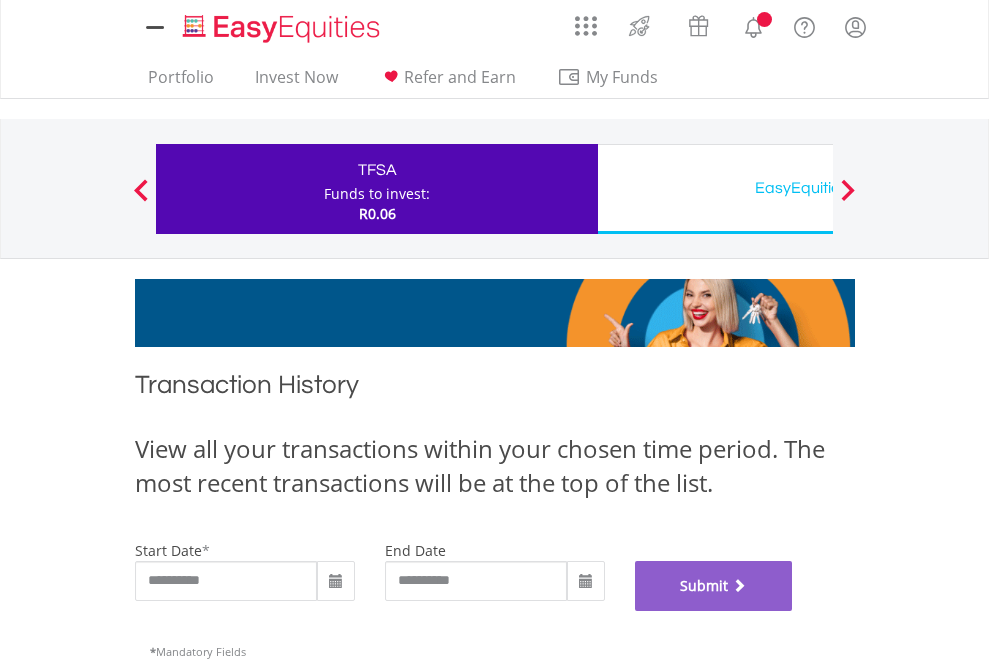 scroll, scrollTop: 811, scrollLeft: 0, axis: vertical 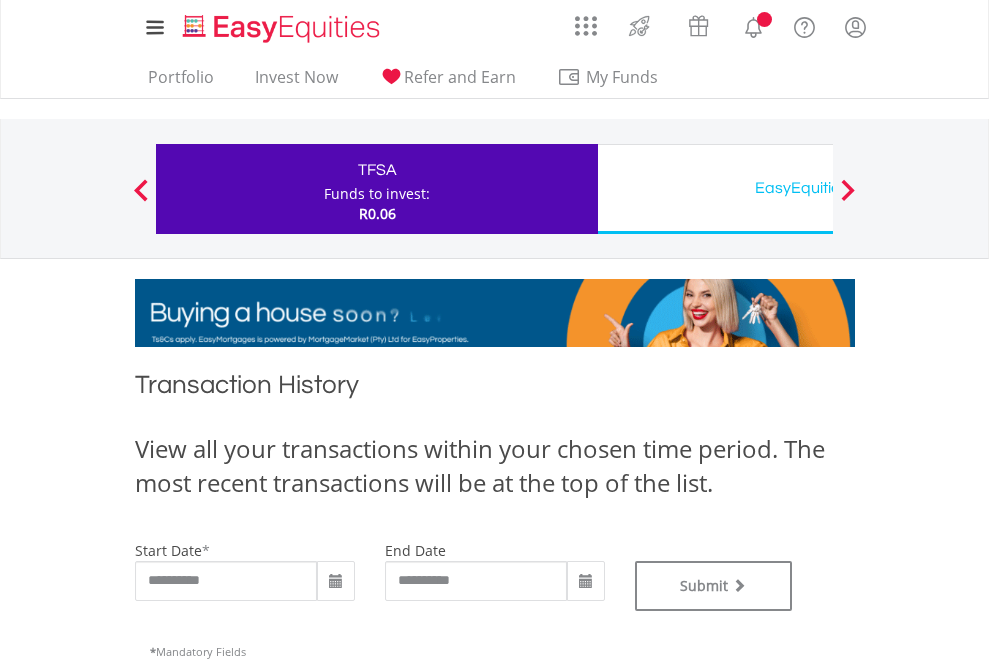 click on "EasyEquities USD" at bounding box center [818, 188] 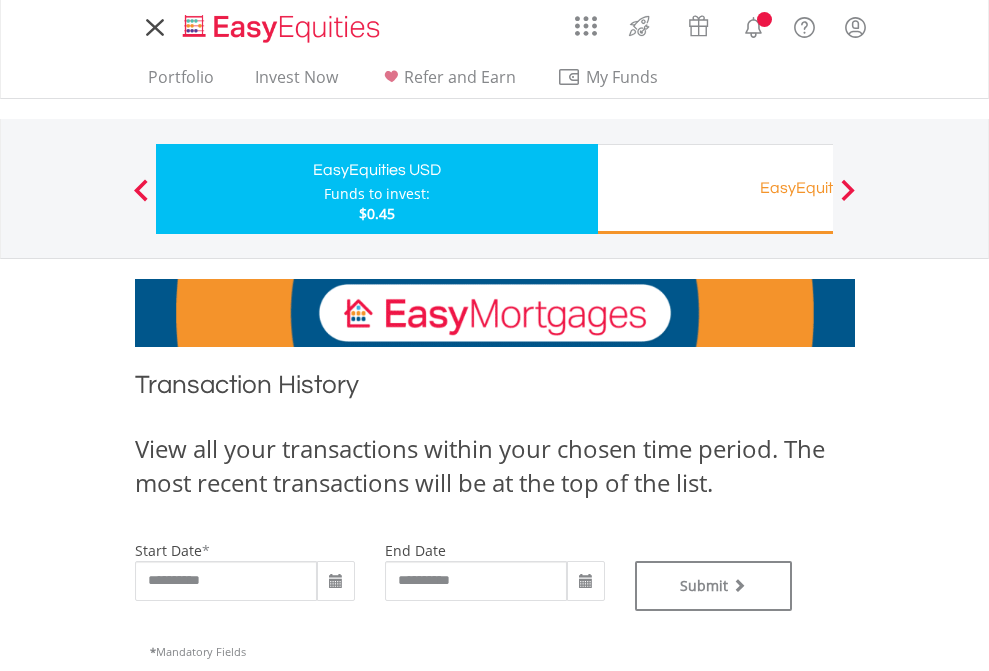 scroll, scrollTop: 0, scrollLeft: 0, axis: both 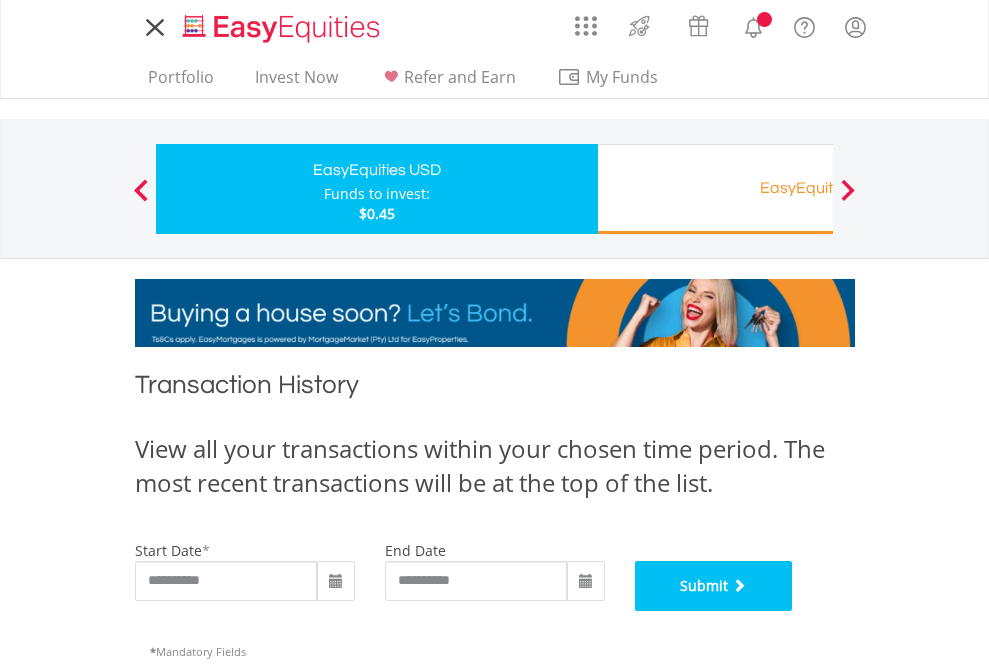 click on "Submit" at bounding box center [714, 586] 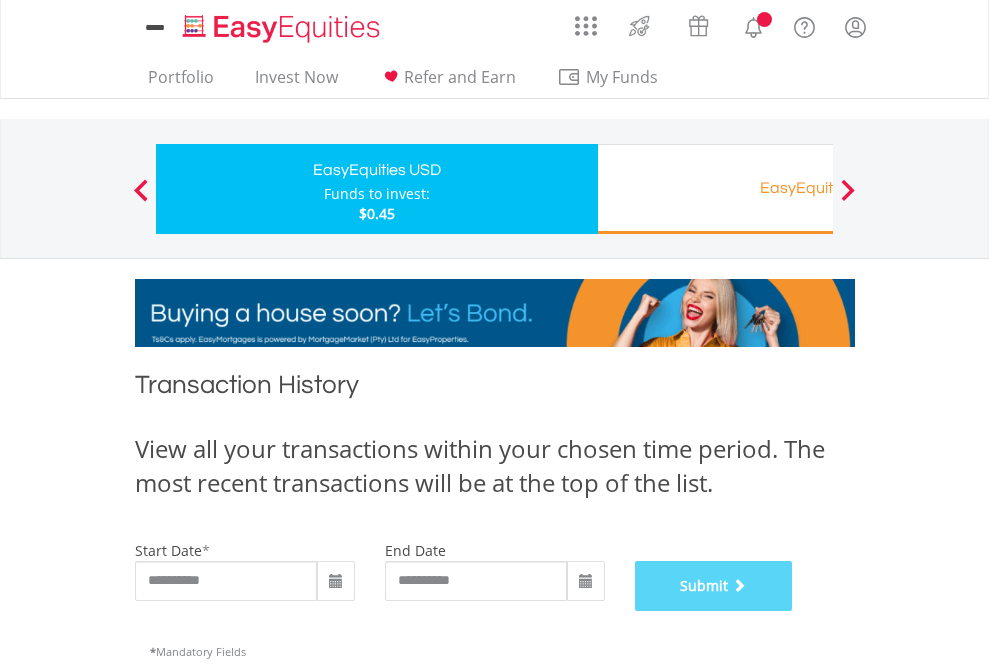 scroll, scrollTop: 811, scrollLeft: 0, axis: vertical 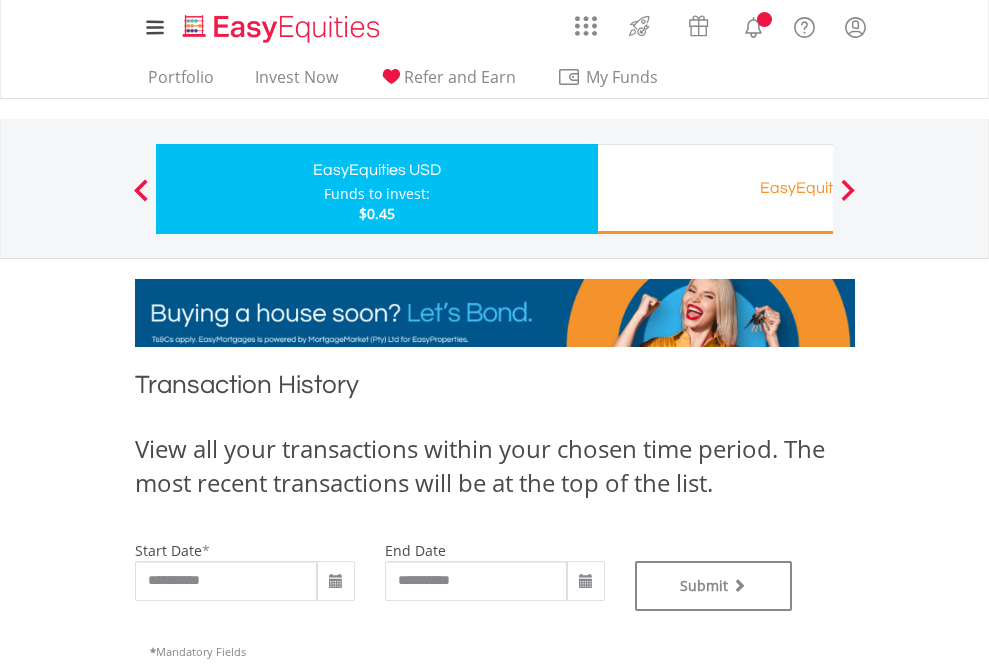 click on "EasyEquities RA" at bounding box center [818, 188] 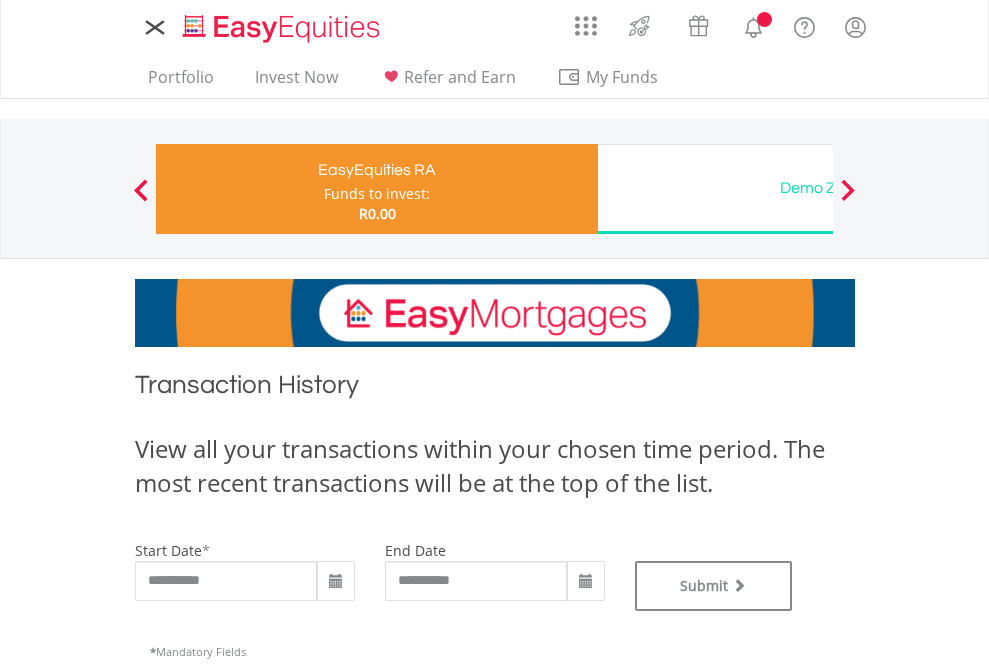 scroll, scrollTop: 0, scrollLeft: 0, axis: both 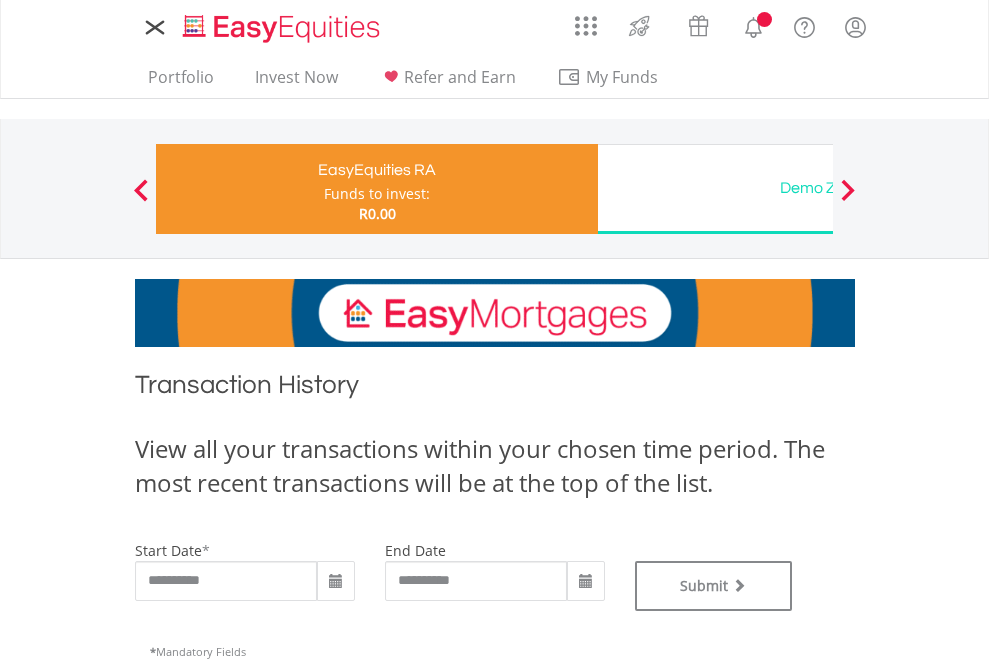 type on "**********" 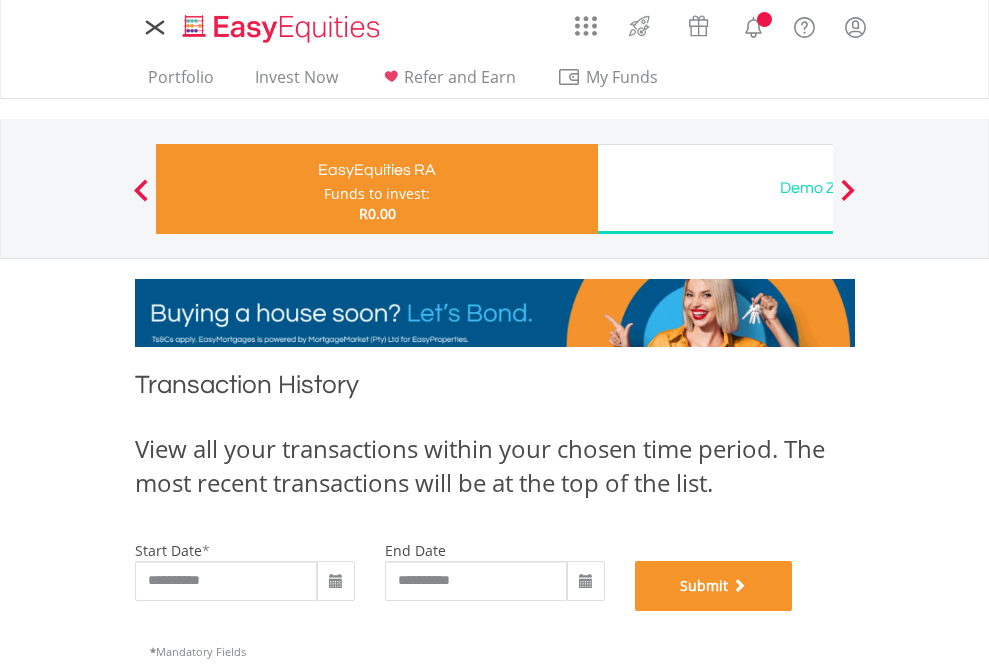 click on "Submit" at bounding box center (714, 586) 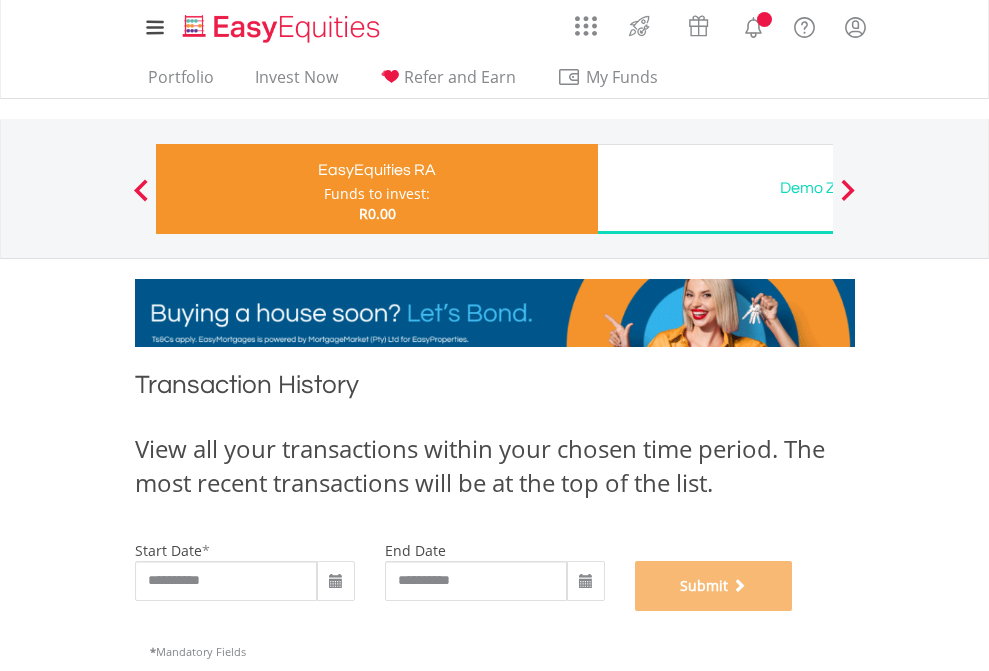 scroll, scrollTop: 811, scrollLeft: 0, axis: vertical 